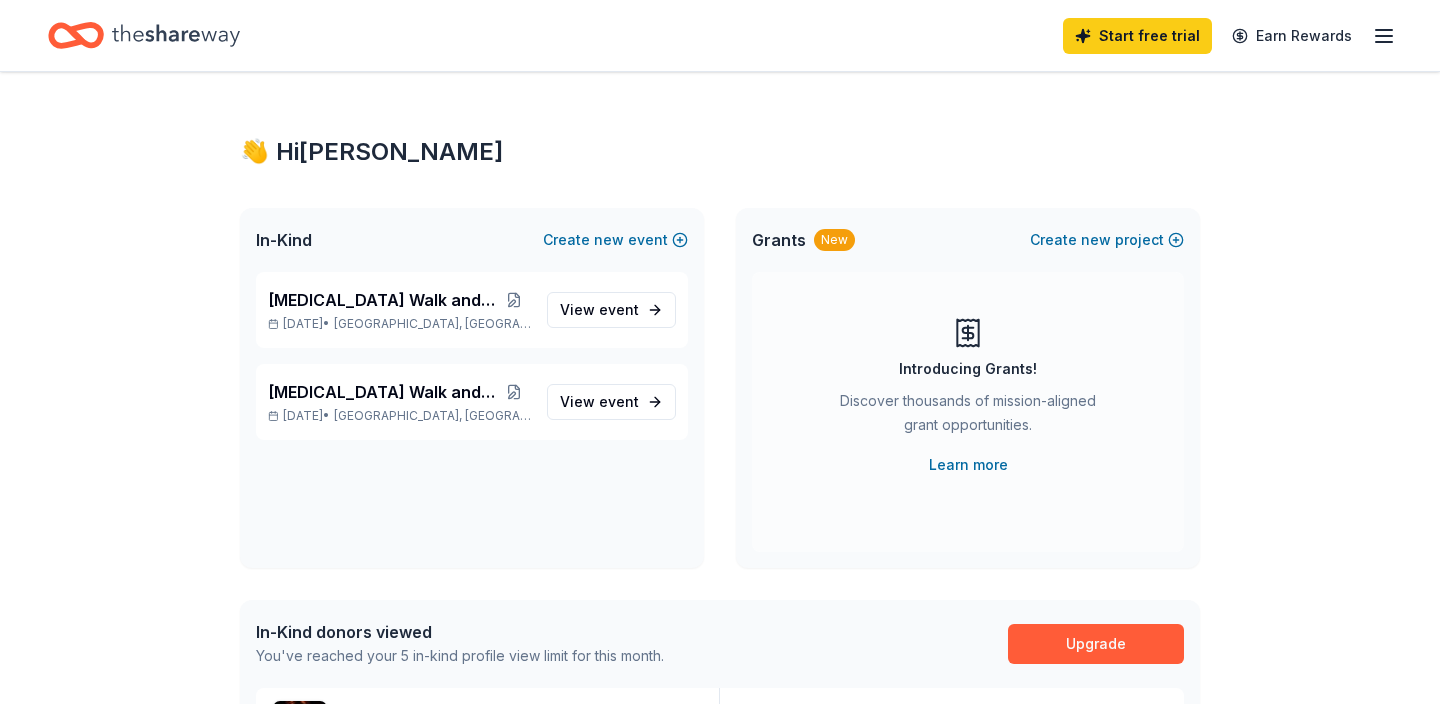 scroll, scrollTop: 0, scrollLeft: 0, axis: both 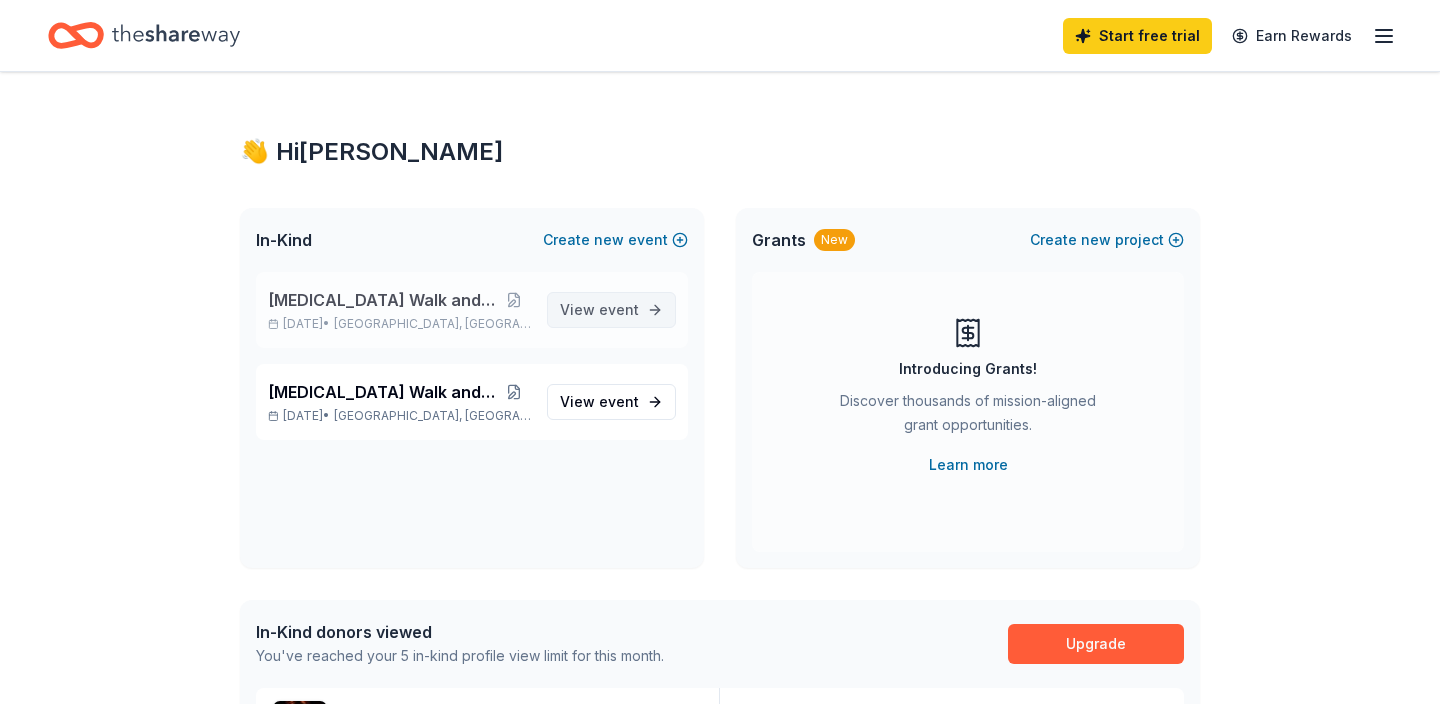 click on "View   event" at bounding box center (599, 310) 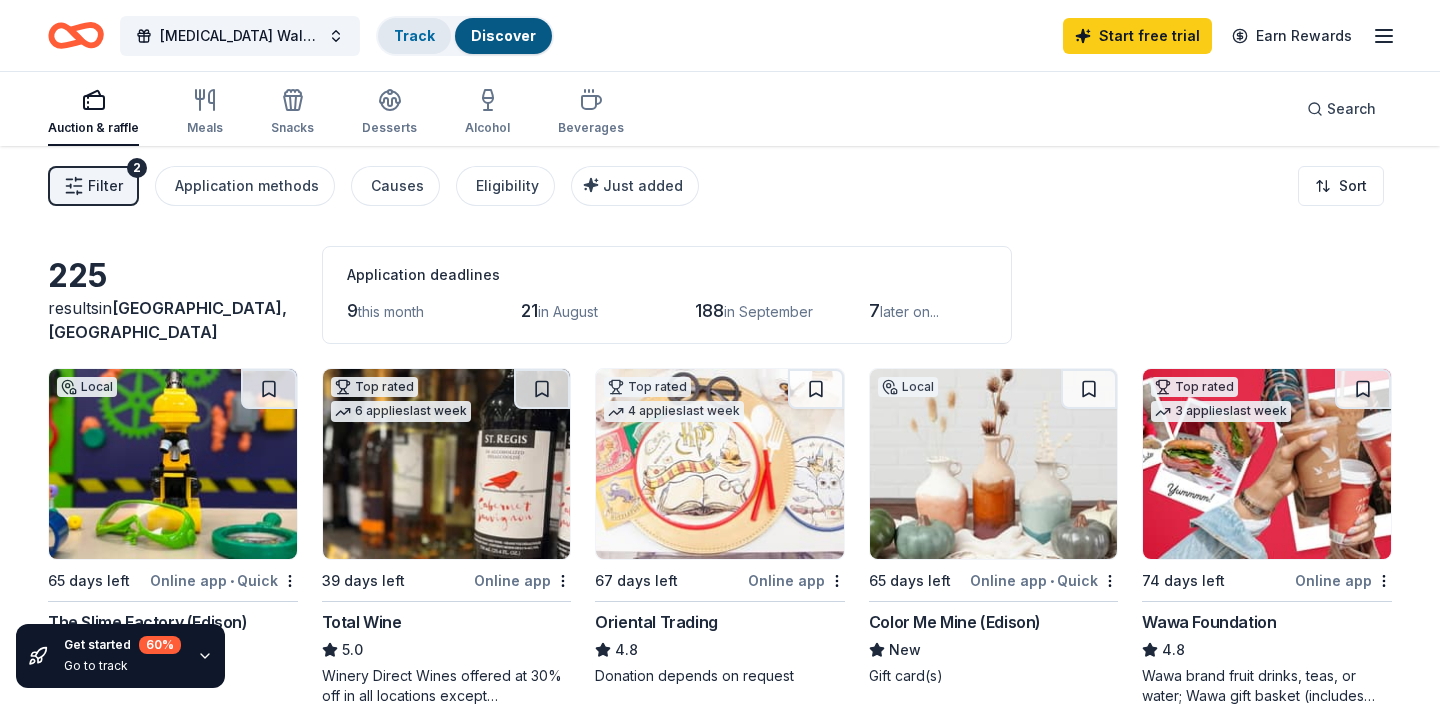 click on "Track" at bounding box center [414, 35] 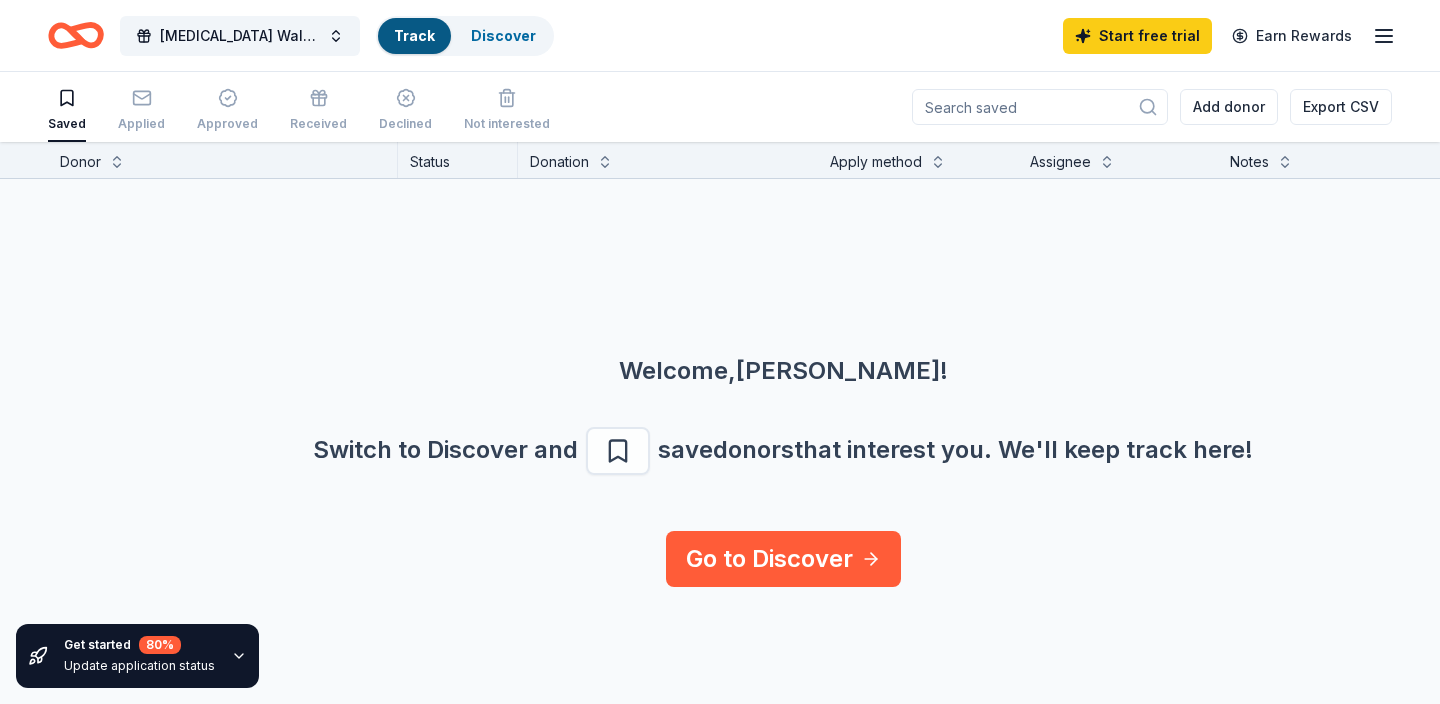 scroll, scrollTop: 0, scrollLeft: 0, axis: both 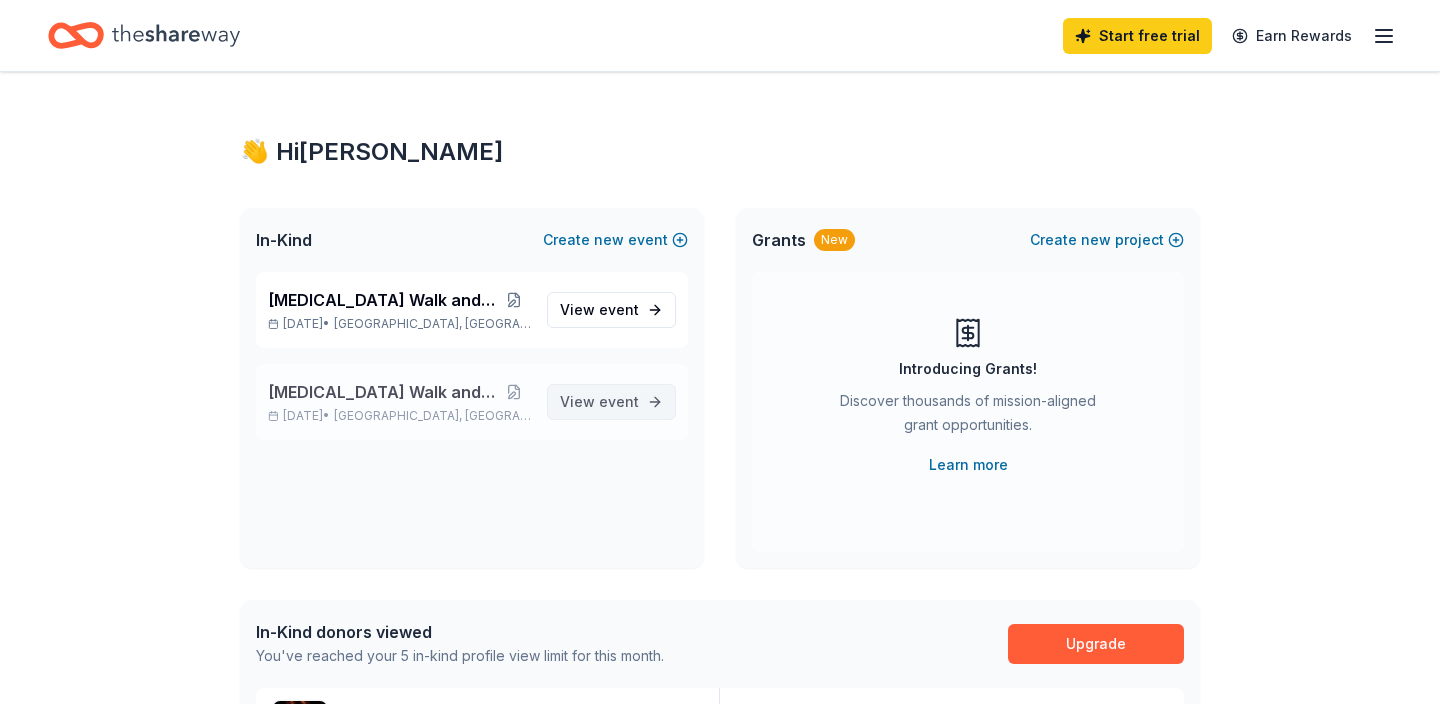 click on "View   event" at bounding box center [599, 402] 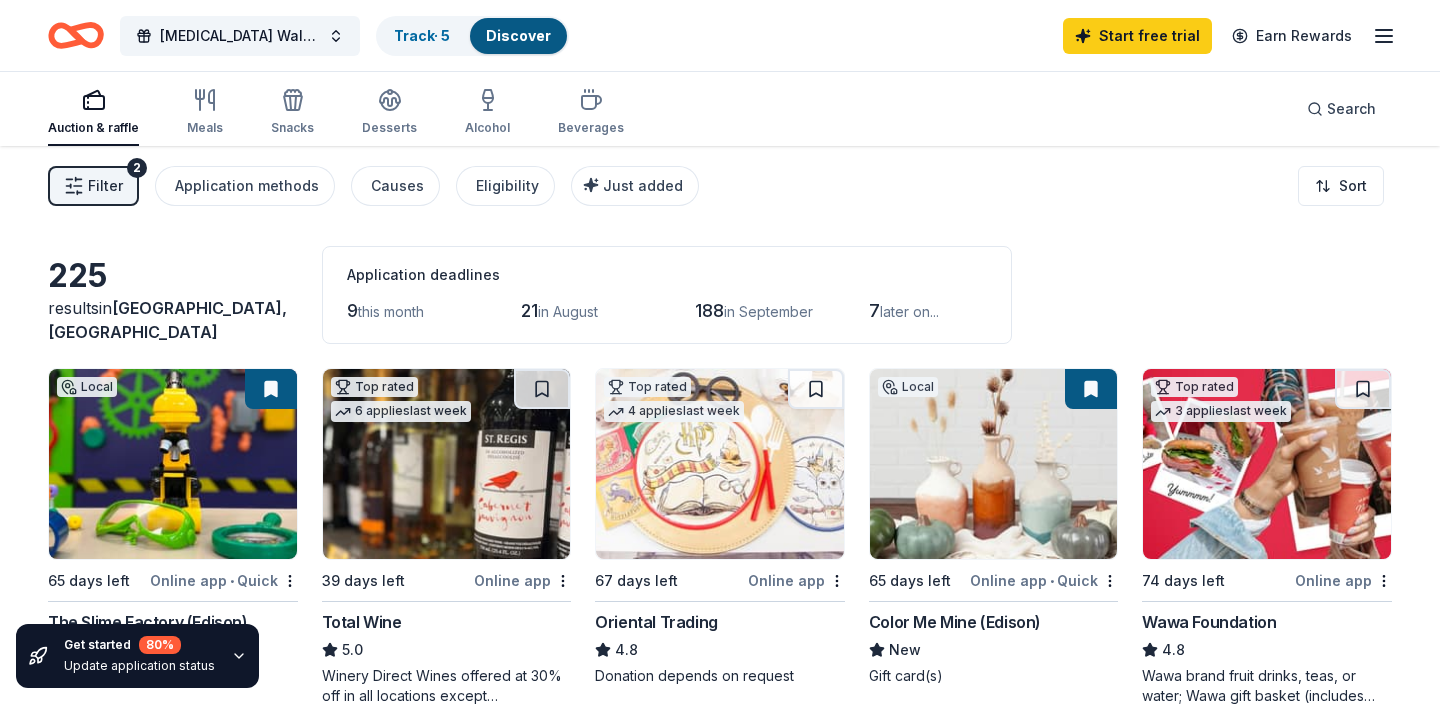 scroll, scrollTop: 0, scrollLeft: 0, axis: both 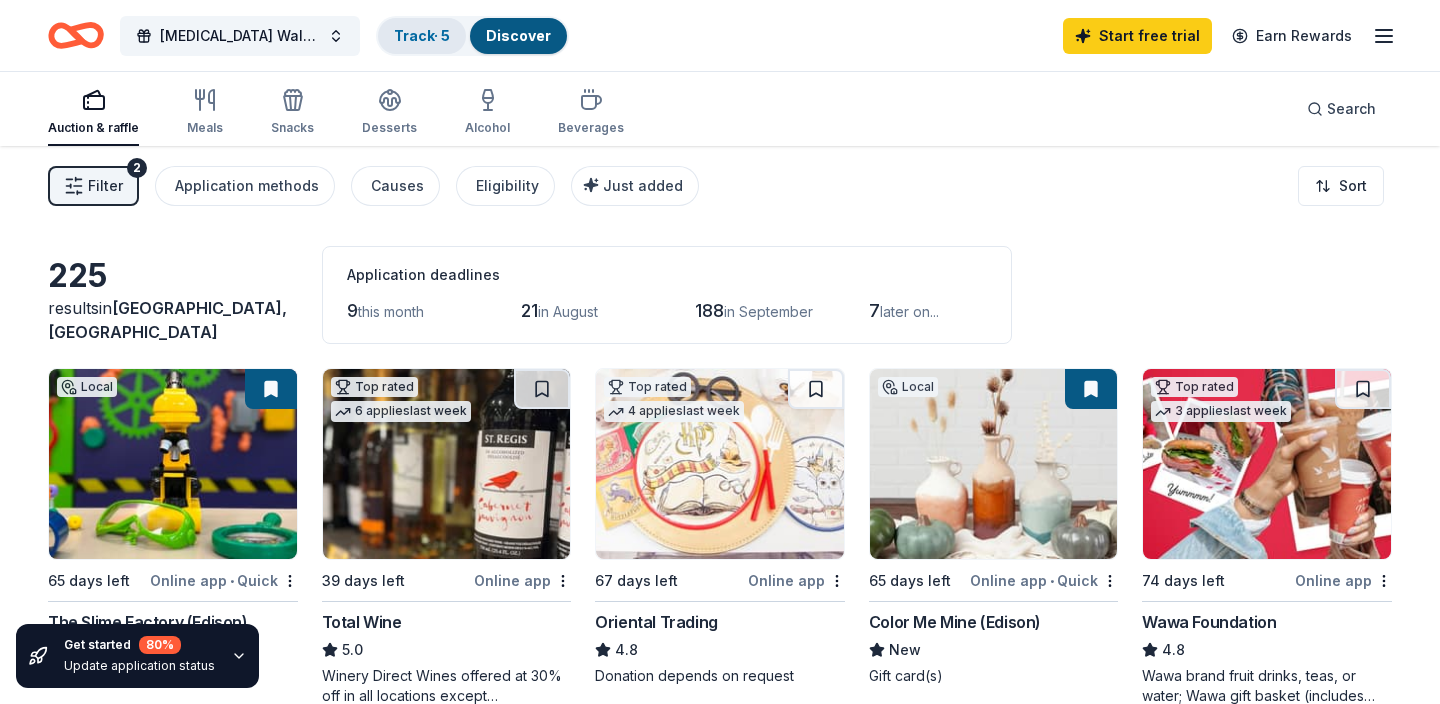 click on "Track  · 5" at bounding box center [422, 35] 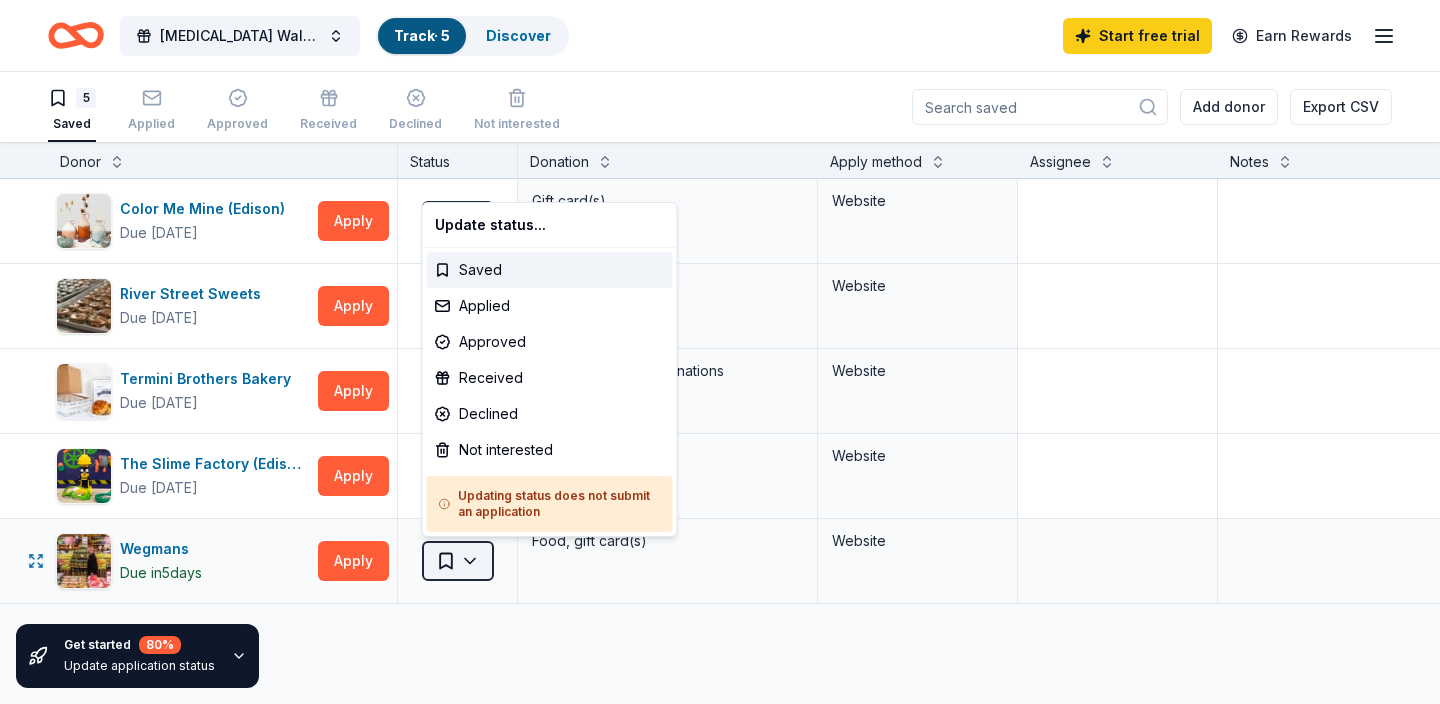 click on "Breast Cancer Walk and Raffle Track  · 5 Discover Start free  trial Earn Rewards 5 Saved Applied Approved Received Declined Not interested Add donor Export CSV Get started 80 % Update application status Donor Status Donation Apply method Assignee Notes Color Me Mine (Edison) Due in 65 days Apply Saved Gift card(s) Website River Street Sweets Due in 65 days Apply Saved Sweets Website Termini Brothers Bakery Due in 65 days Apply Saved Gift cards, product donations Website The Slime Factory (Edison) Due in 65 days Apply Saved Tickets Website Wegmans Due in  5  days Apply Saved Food, gift card(s) Website   Discover more donors Saved Update status... Saved Applied Approved Received Declined Not interested Updating status does not submit an application" at bounding box center (720, 352) 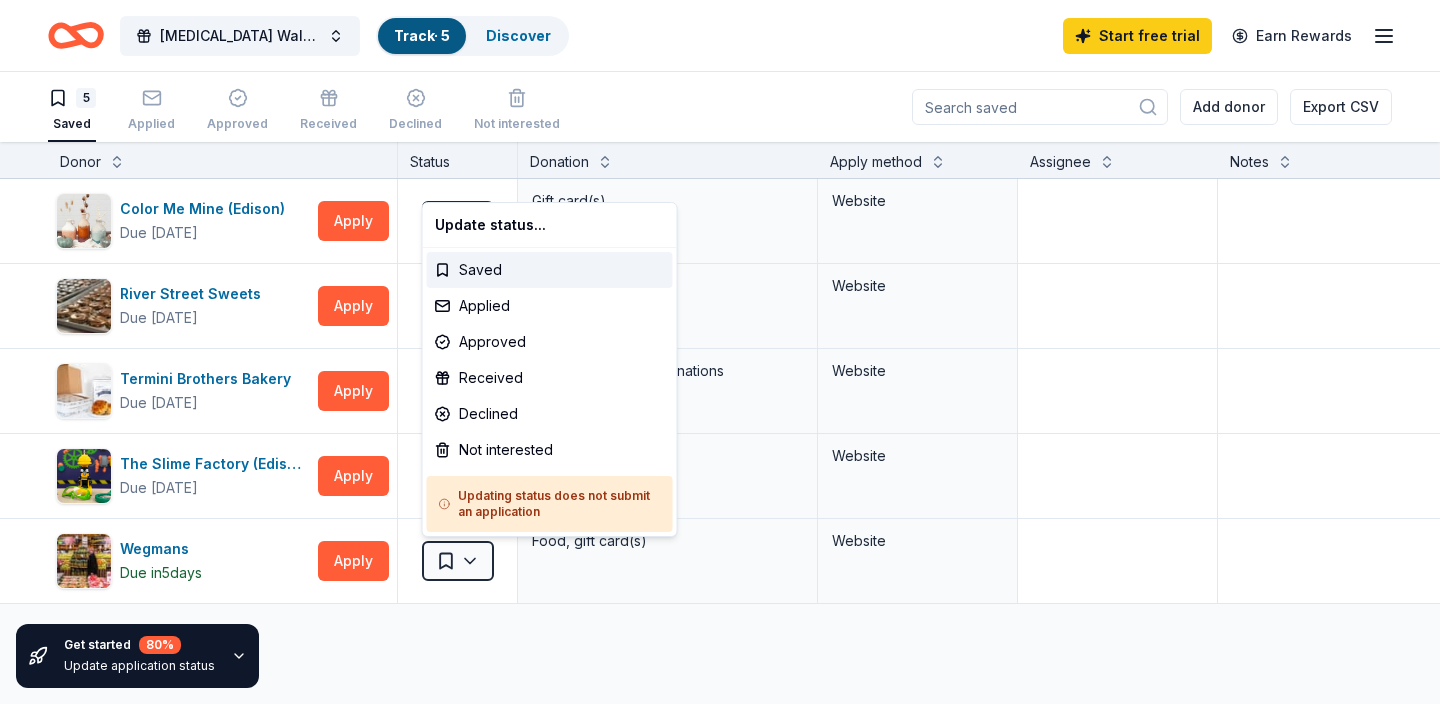 click on "Breast Cancer Walk and Raffle Track  · 5 Discover Start free  trial Earn Rewards 5 Saved Applied Approved Received Declined Not interested Add donor Export CSV Get started 80 % Update application status Donor Status Donation Apply method Assignee Notes Color Me Mine (Edison) Due in 65 days Apply Saved Gift card(s) Website River Street Sweets Due in 65 days Apply Saved Sweets Website Termini Brothers Bakery Due in 65 days Apply Saved Gift cards, product donations Website The Slime Factory (Edison) Due in 65 days Apply Saved Tickets Website Wegmans Due in  5  days Apply Saved Food, gift card(s) Website   Discover more donors Saved Update status... Saved Applied Approved Received Declined Not interested Updating status does not submit an application" at bounding box center (720, 352) 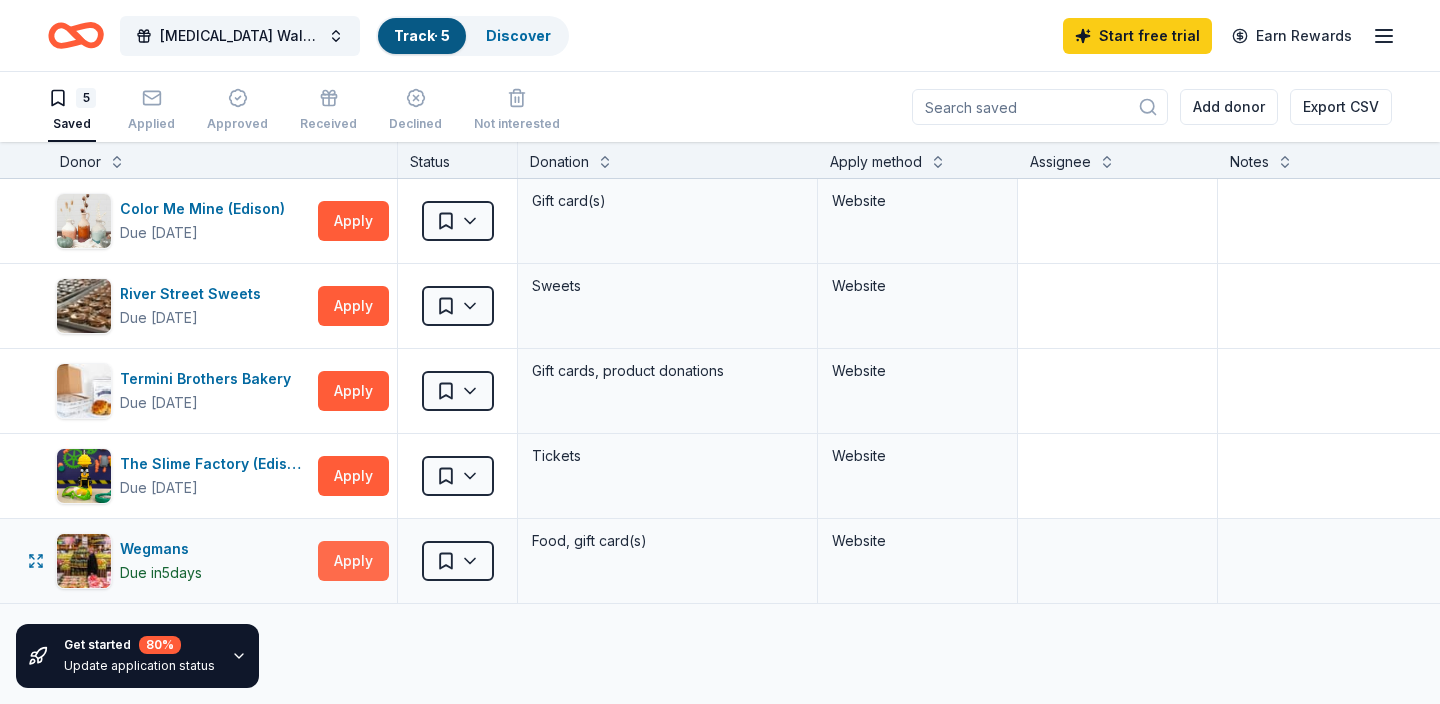 click on "Apply" at bounding box center (353, 561) 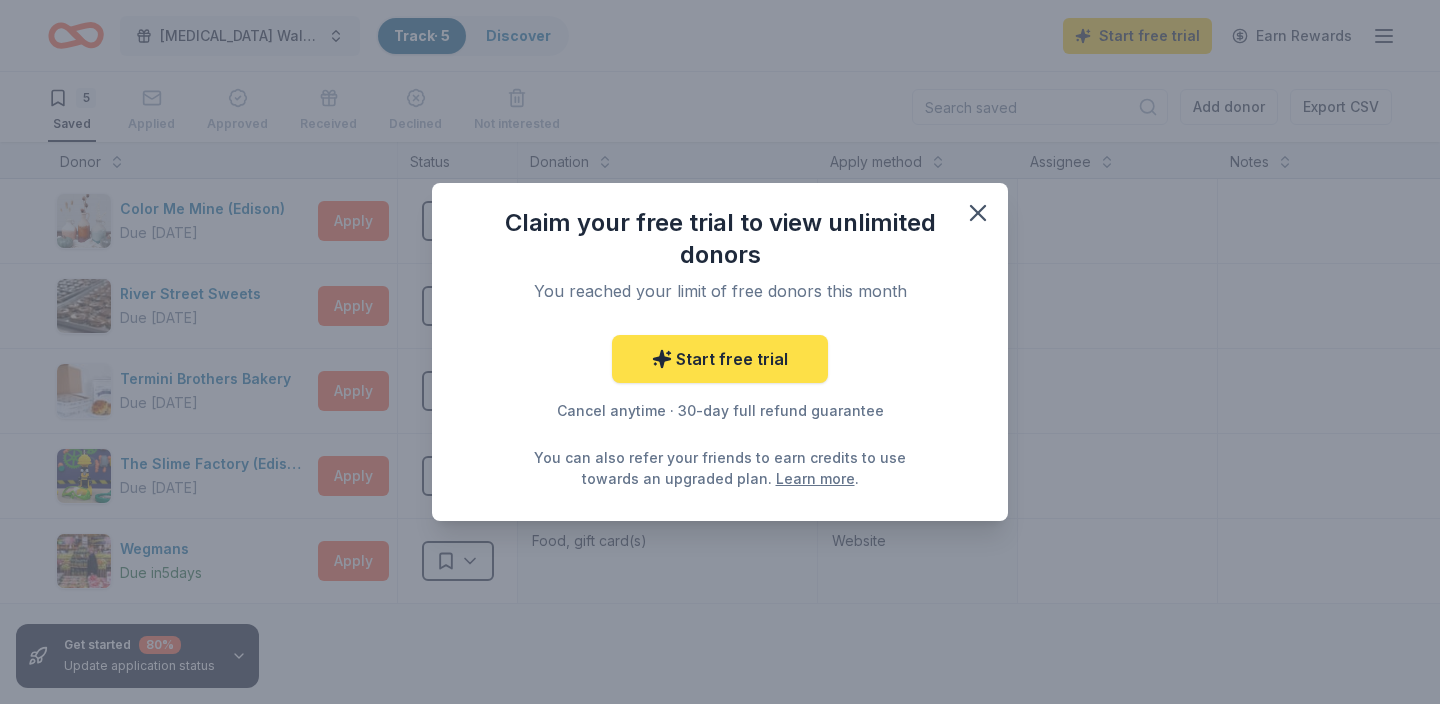 click on "Start free  trial" at bounding box center (720, 359) 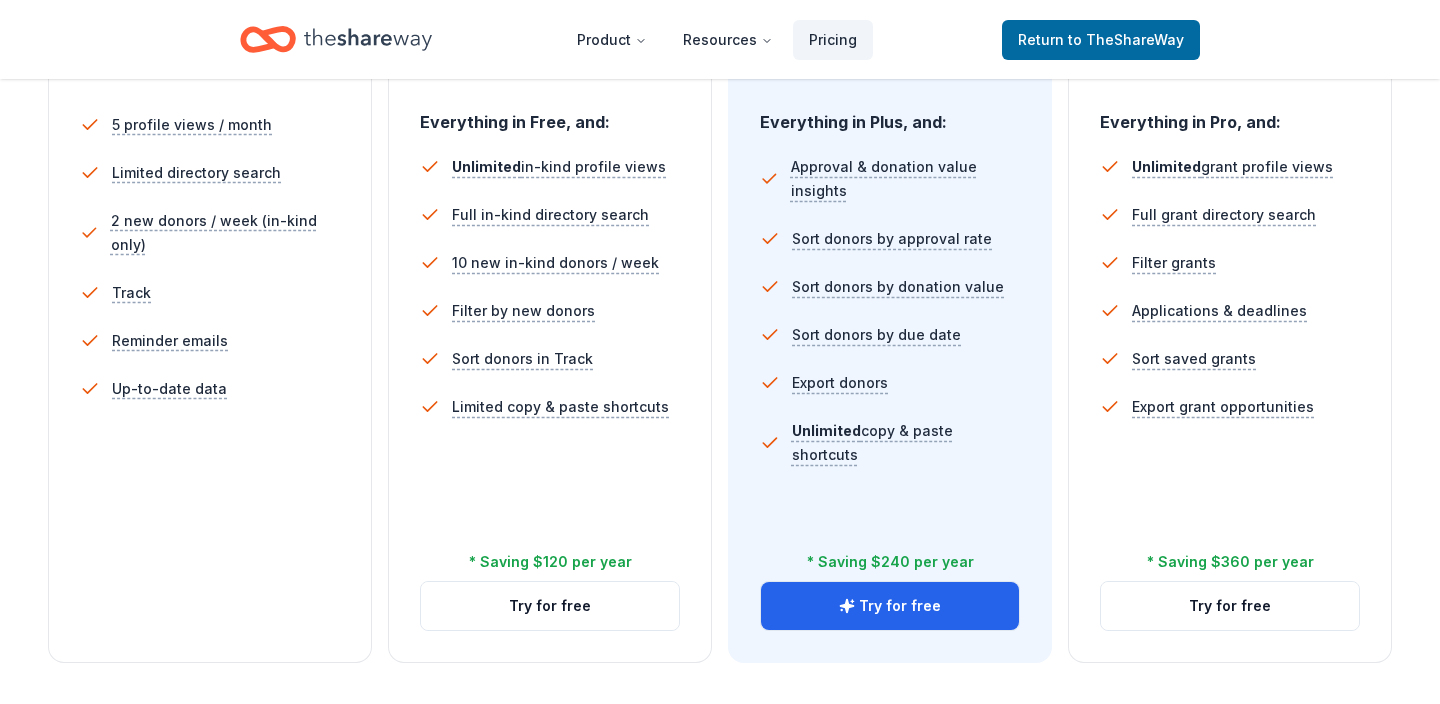 scroll, scrollTop: 584, scrollLeft: 0, axis: vertical 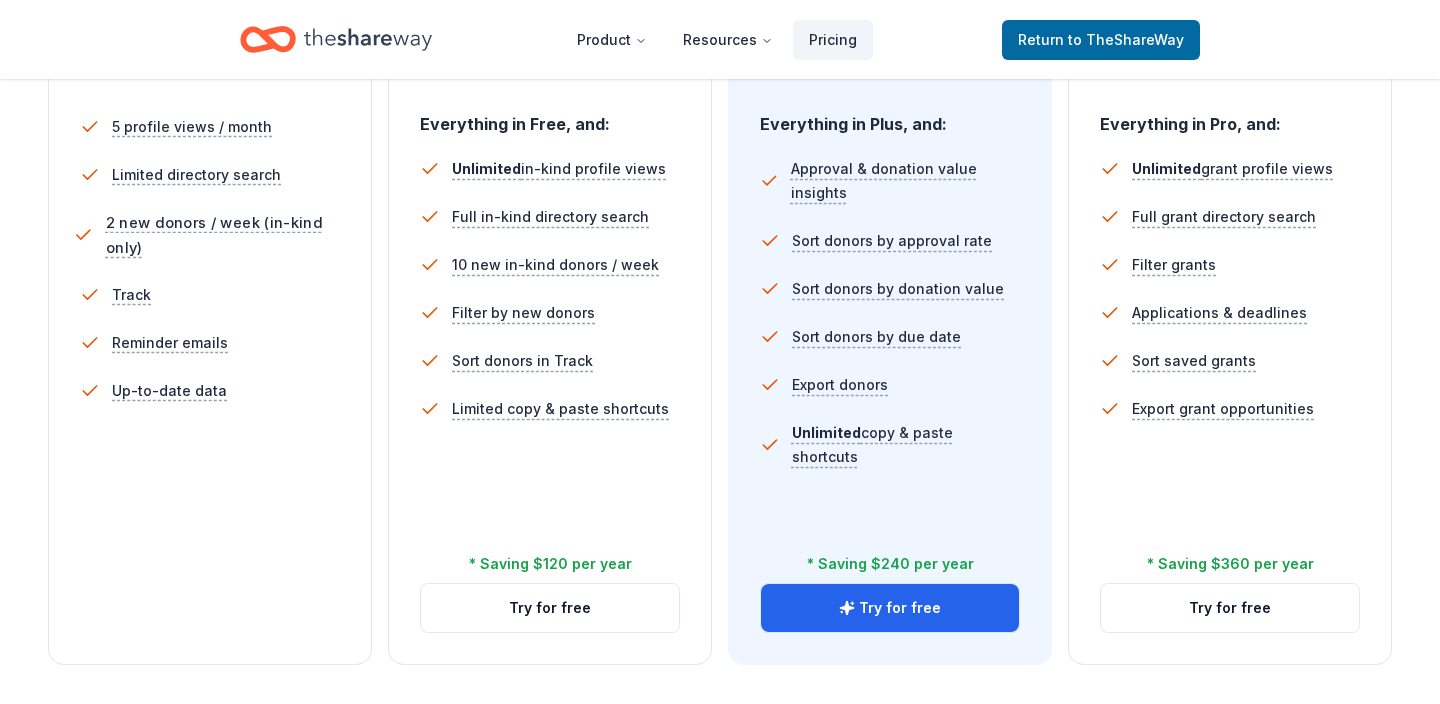click on "2 new donors / week (in-kind only)" at bounding box center (226, 235) 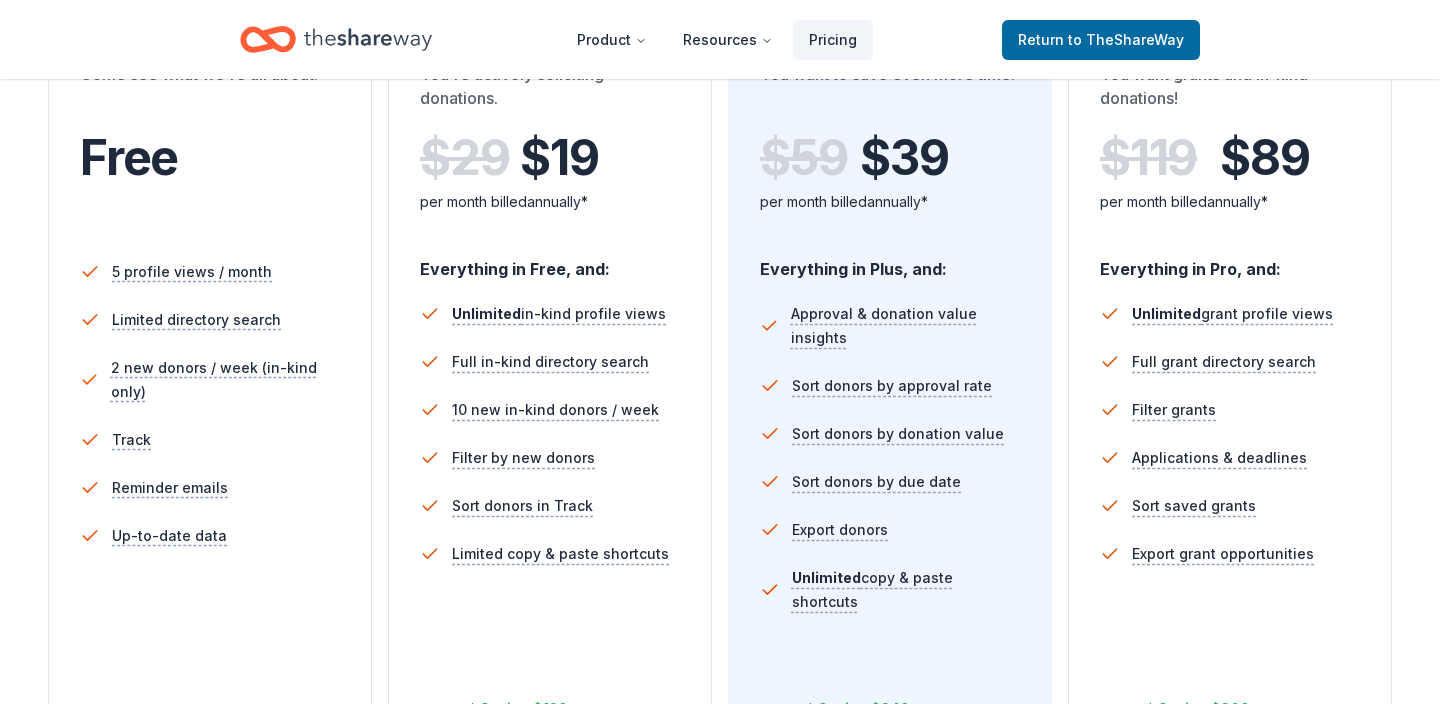 scroll, scrollTop: 438, scrollLeft: 0, axis: vertical 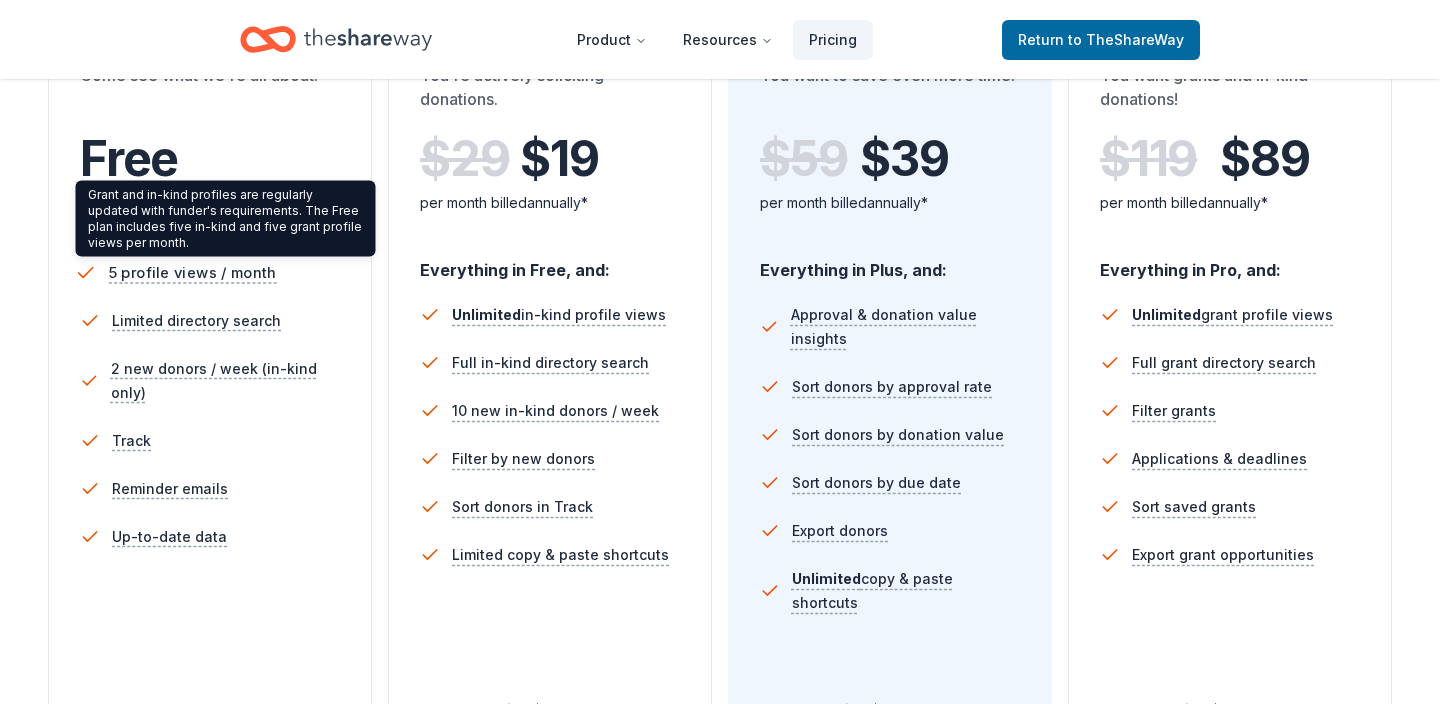 click on "5 profile views / month" at bounding box center [193, 272] 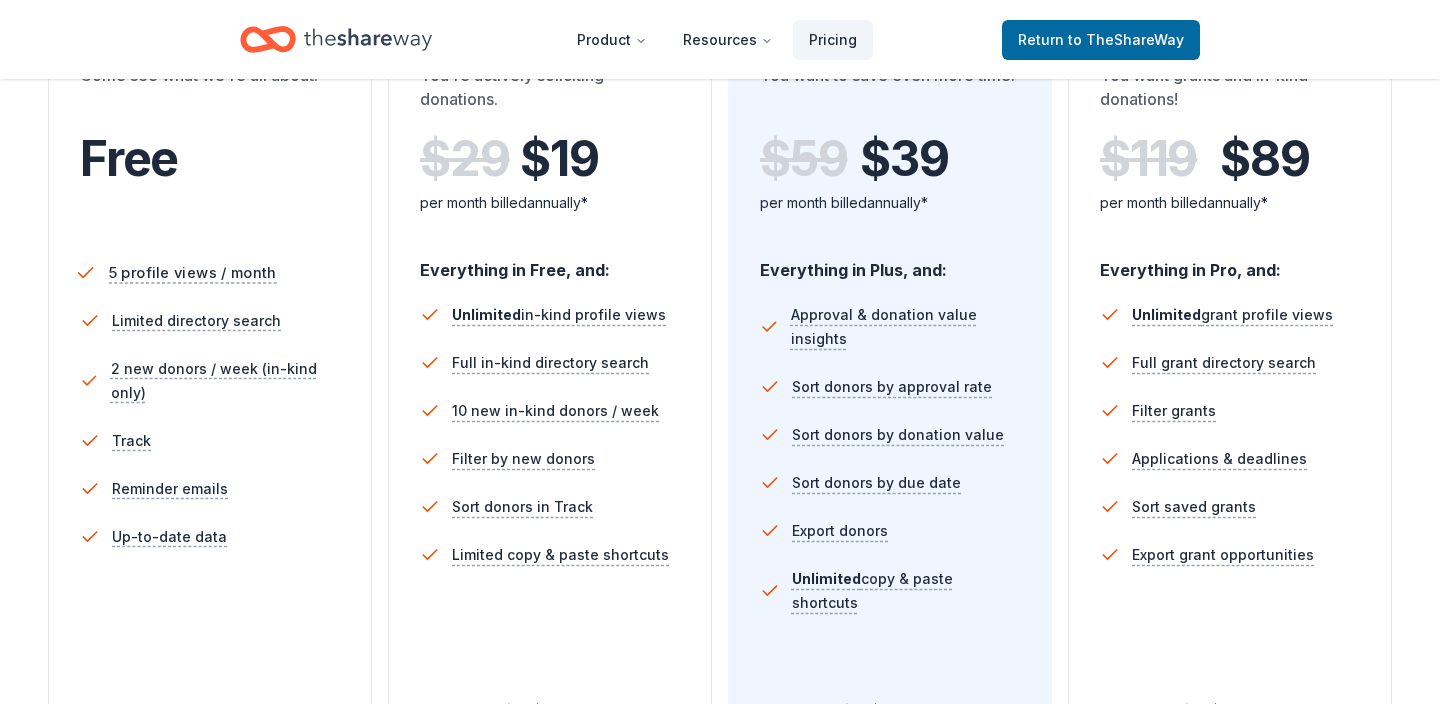 click on "5 profile views / month" at bounding box center (193, 272) 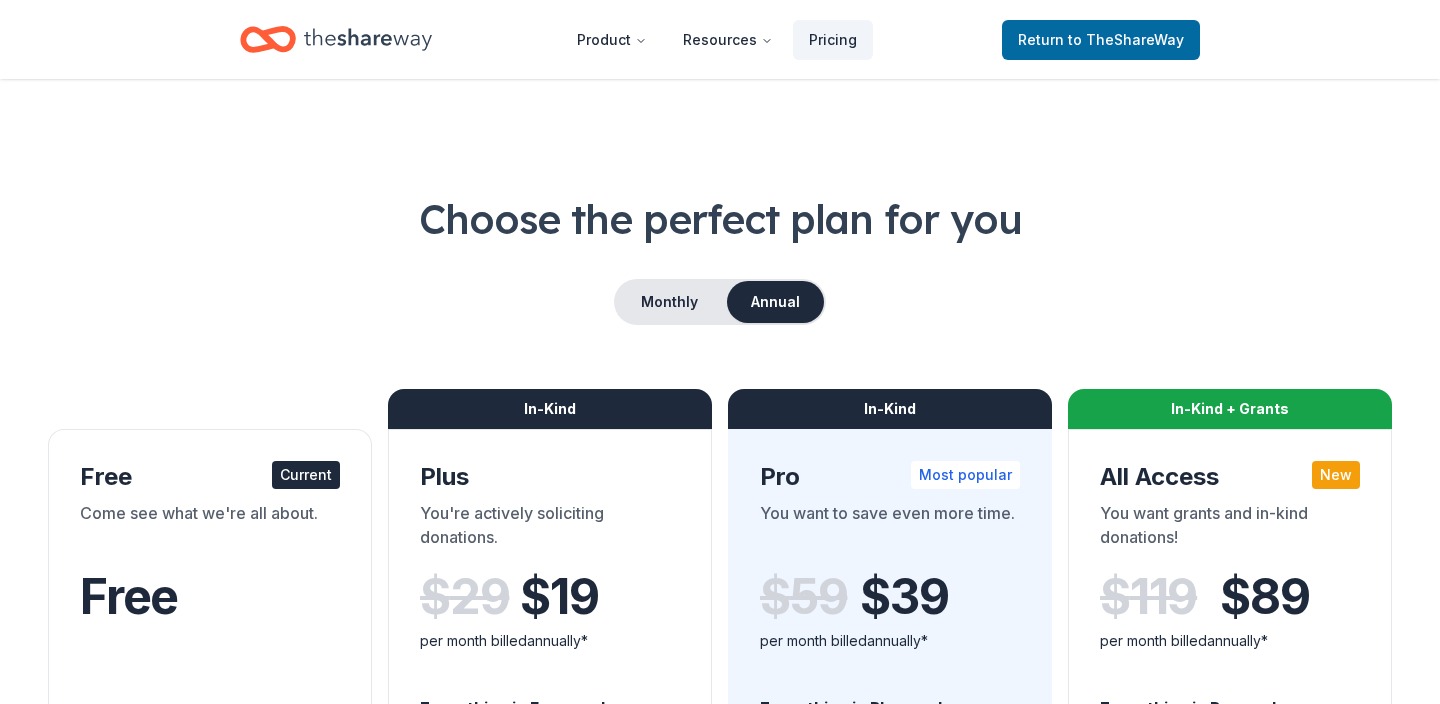 scroll, scrollTop: 0, scrollLeft: 0, axis: both 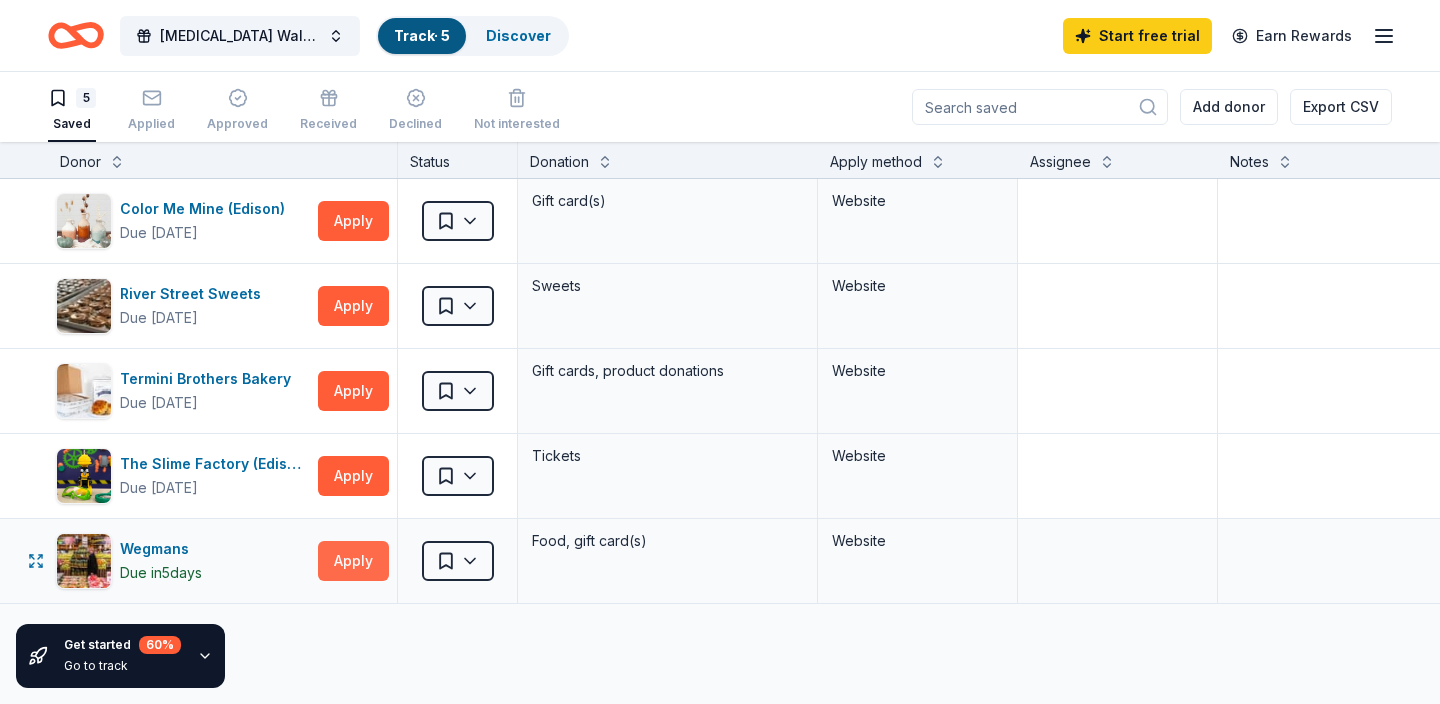 click on "Apply" at bounding box center [353, 561] 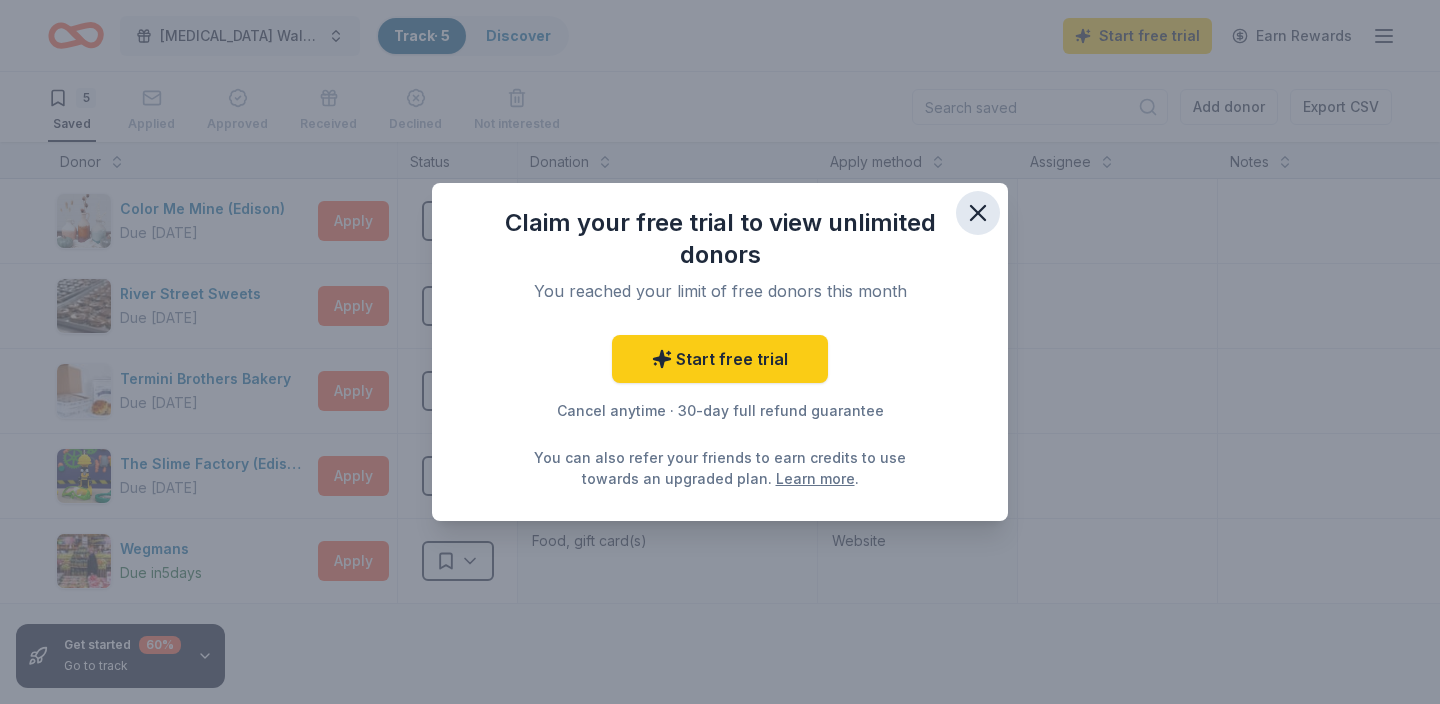 click 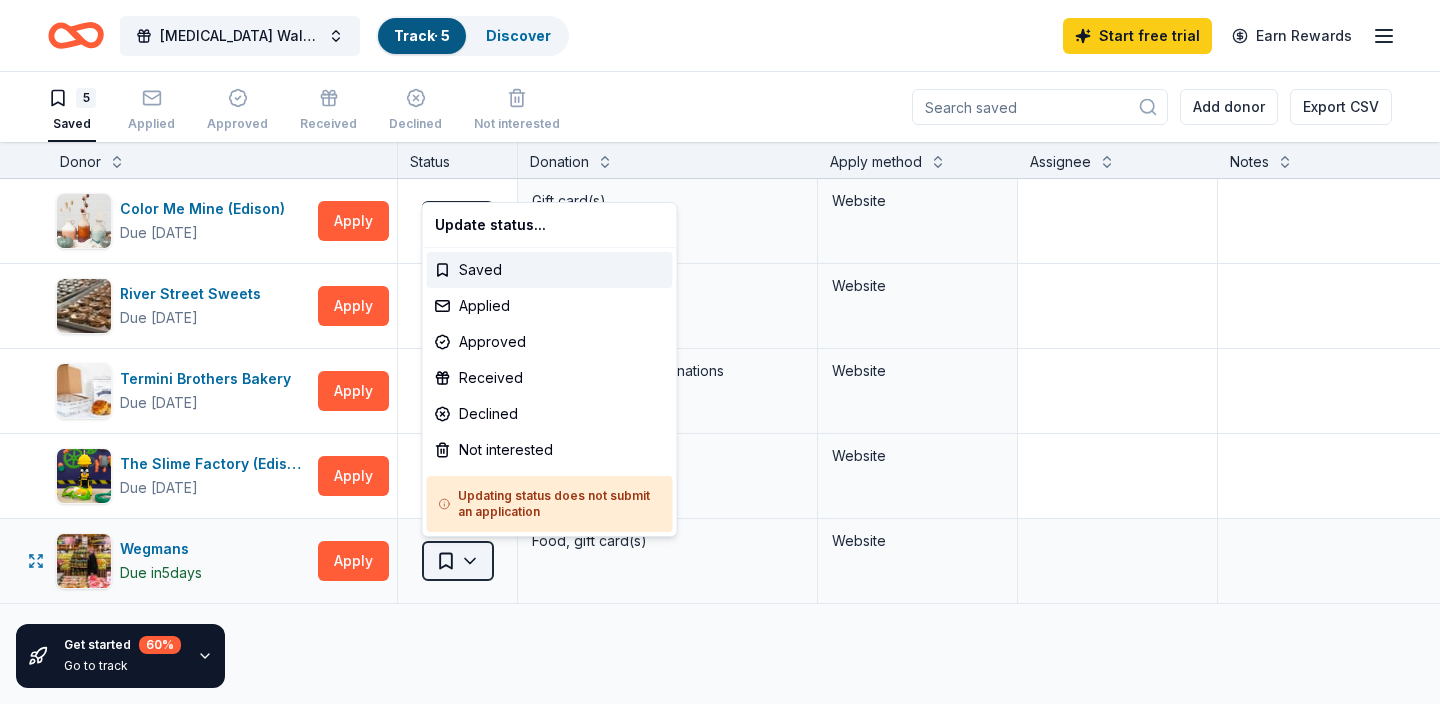click on "Breast Cancer Walk and Raffle Track  · 5 Discover Start free  trial Earn Rewards 5 Saved Applied Approved Received Declined Not interested Add donor Export CSV Get started 60 % Go to track Donor Status Donation Apply method Assignee Notes Color Me Mine (Edison) Due in 65 days Apply Saved Gift card(s) Website River Street Sweets Due in 65 days Apply Saved Sweets Website Termini Brothers Bakery Due in 65 days Apply Saved Gift cards, product donations Website The Slime Factory (Edison) Due in 65 days Apply Saved Tickets Website Wegmans Due in  5  days Apply Saved Food, gift card(s) Website   Discover more donors Saved Update status... Saved Applied Approved Received Declined Not interested Updating status does not submit an application" at bounding box center (720, 352) 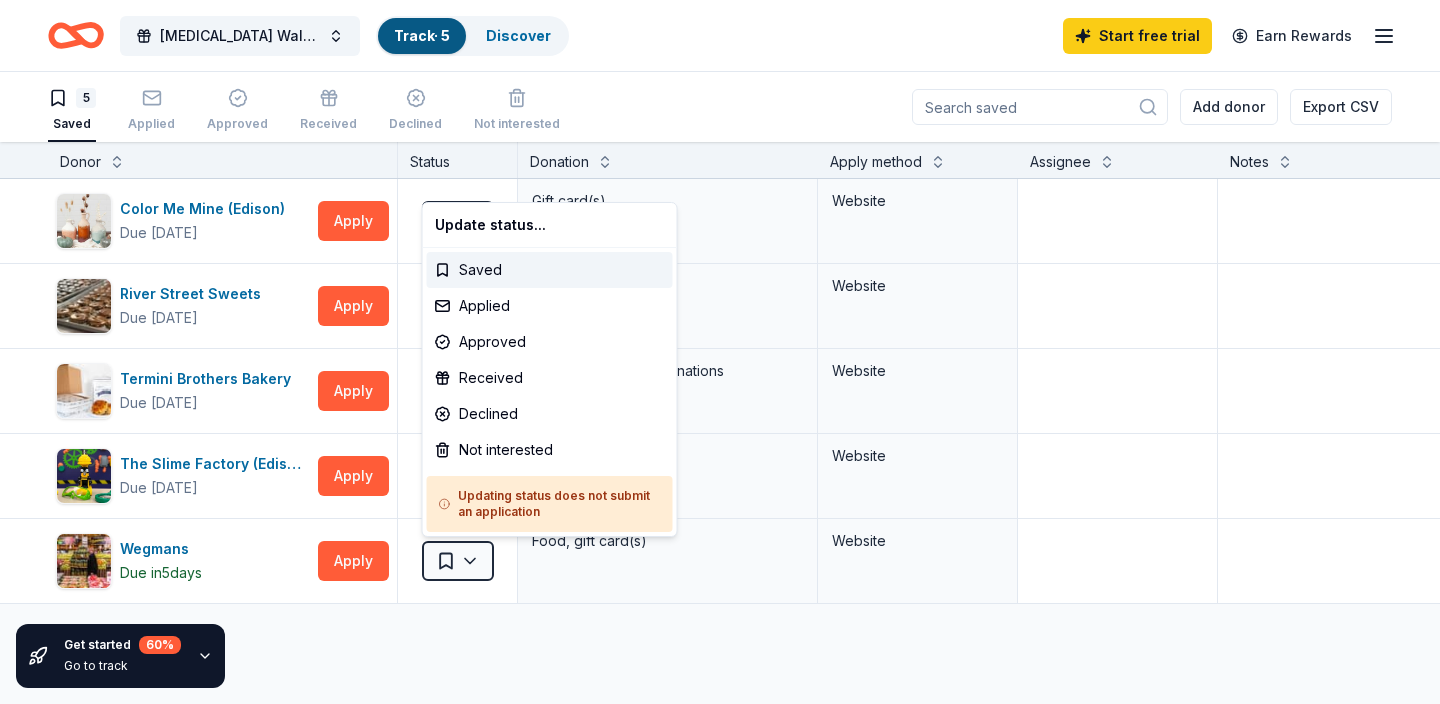 click on "Breast Cancer Walk and Raffle Track  · 5 Discover Start free  trial Earn Rewards 5 Saved Applied Approved Received Declined Not interested Add donor Export CSV Get started 60 % Go to track Donor Status Donation Apply method Assignee Notes Color Me Mine (Edison) Due in 65 days Apply Saved Gift card(s) Website River Street Sweets Due in 65 days Apply Saved Sweets Website Termini Brothers Bakery Due in 65 days Apply Saved Gift cards, product donations Website The Slime Factory (Edison) Due in 65 days Apply Saved Tickets Website Wegmans Due in  5  days Apply Saved Food, gift card(s) Website   Discover more donors Saved Update status... Saved Applied Approved Received Declined Not interested Updating status does not submit an application" at bounding box center [720, 352] 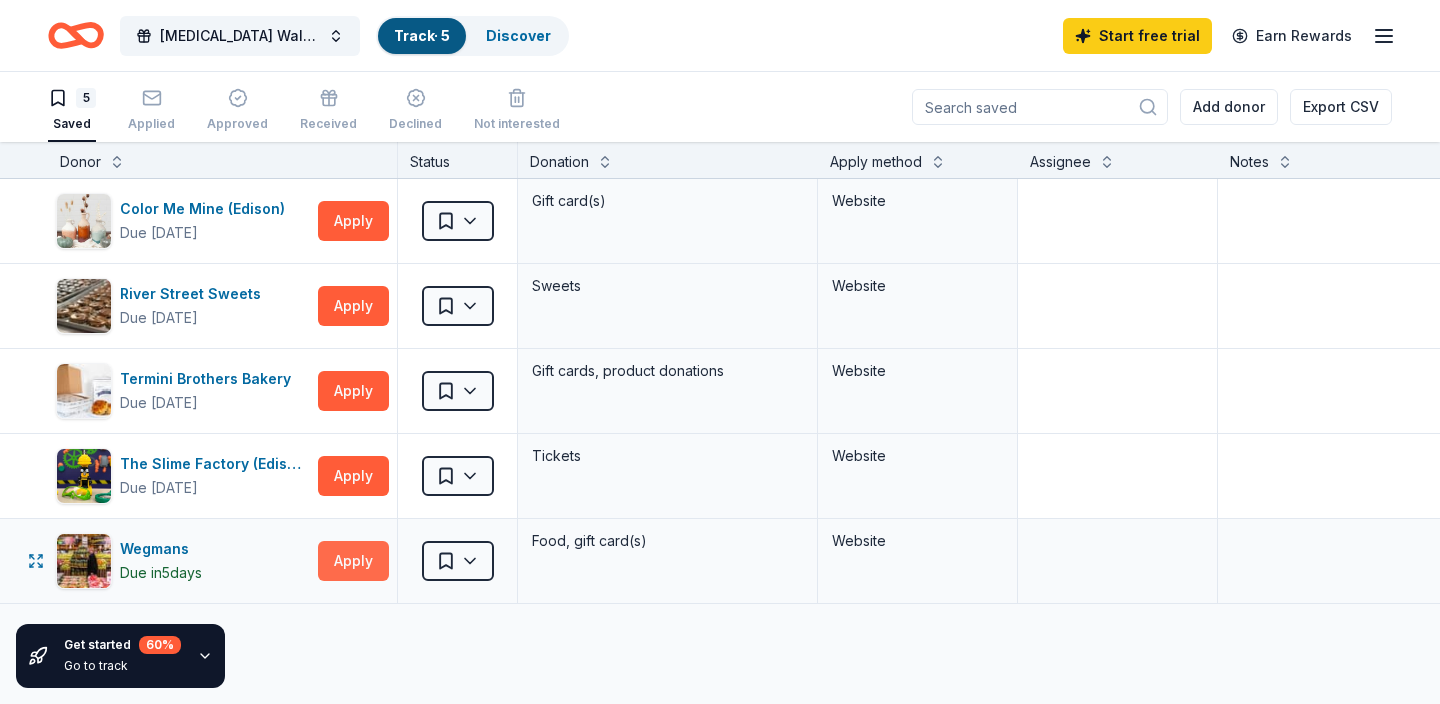 click on "Apply" at bounding box center [353, 561] 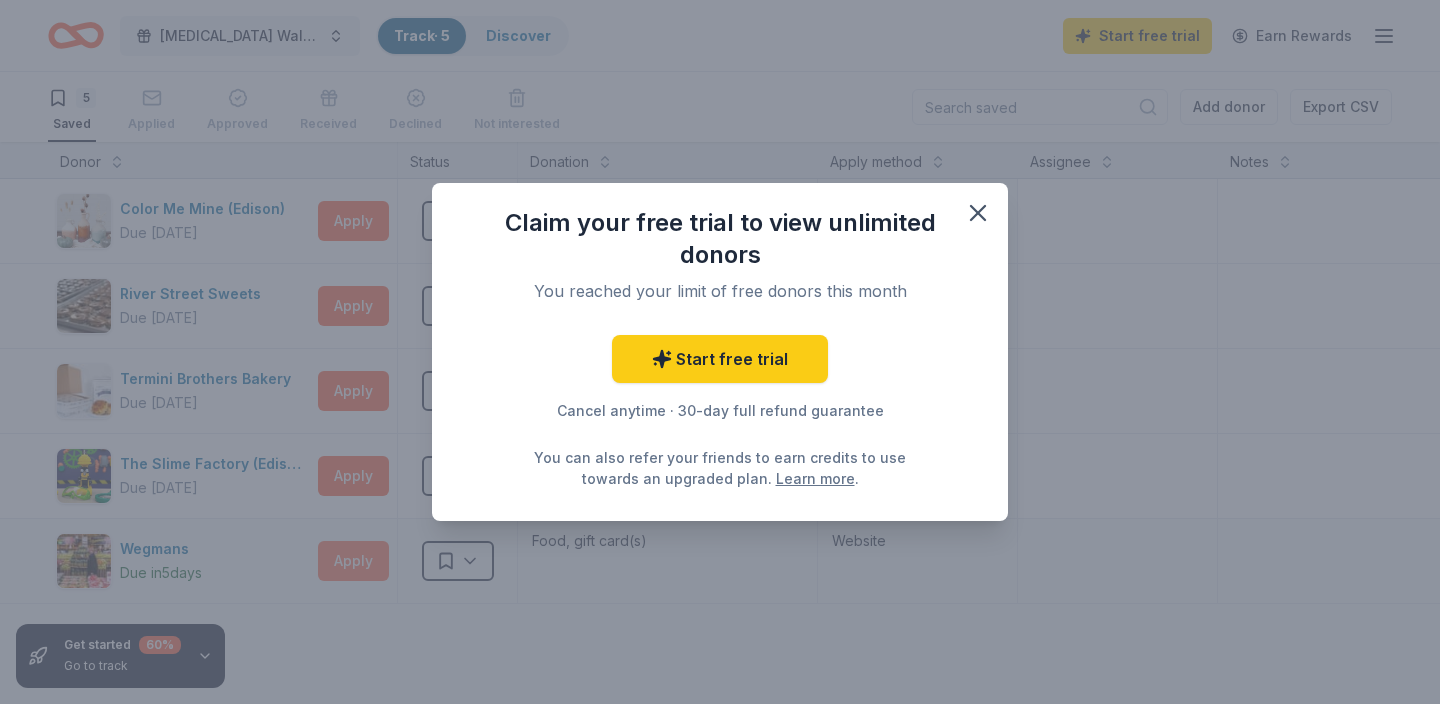 click on "Claim your free trial to view unlimited donors You reached your limit of free donors this month Start free  trial Cancel anytime · 30-day full refund guarantee You can also refer your friends to earn credits to use towards an upgraded plan.   Learn more ." at bounding box center [720, 352] 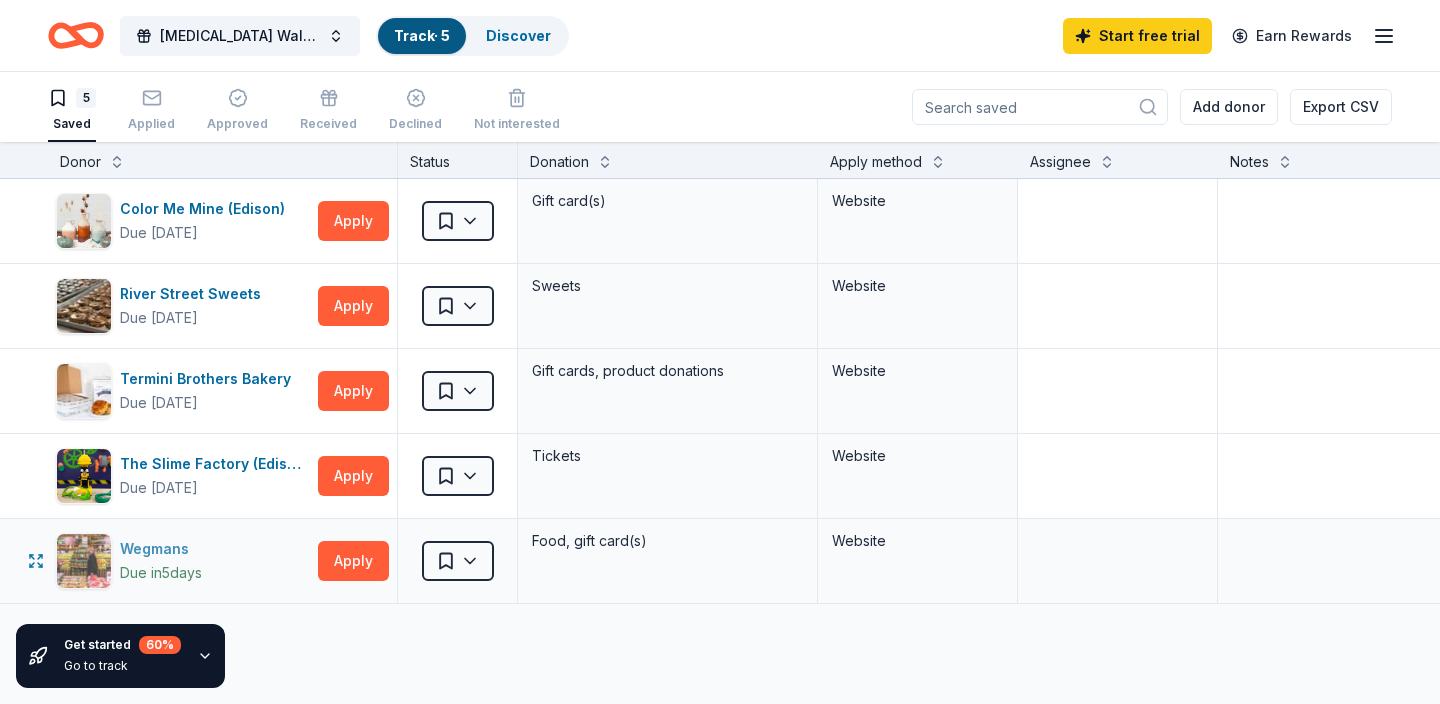 click on "Wegmans" at bounding box center (161, 549) 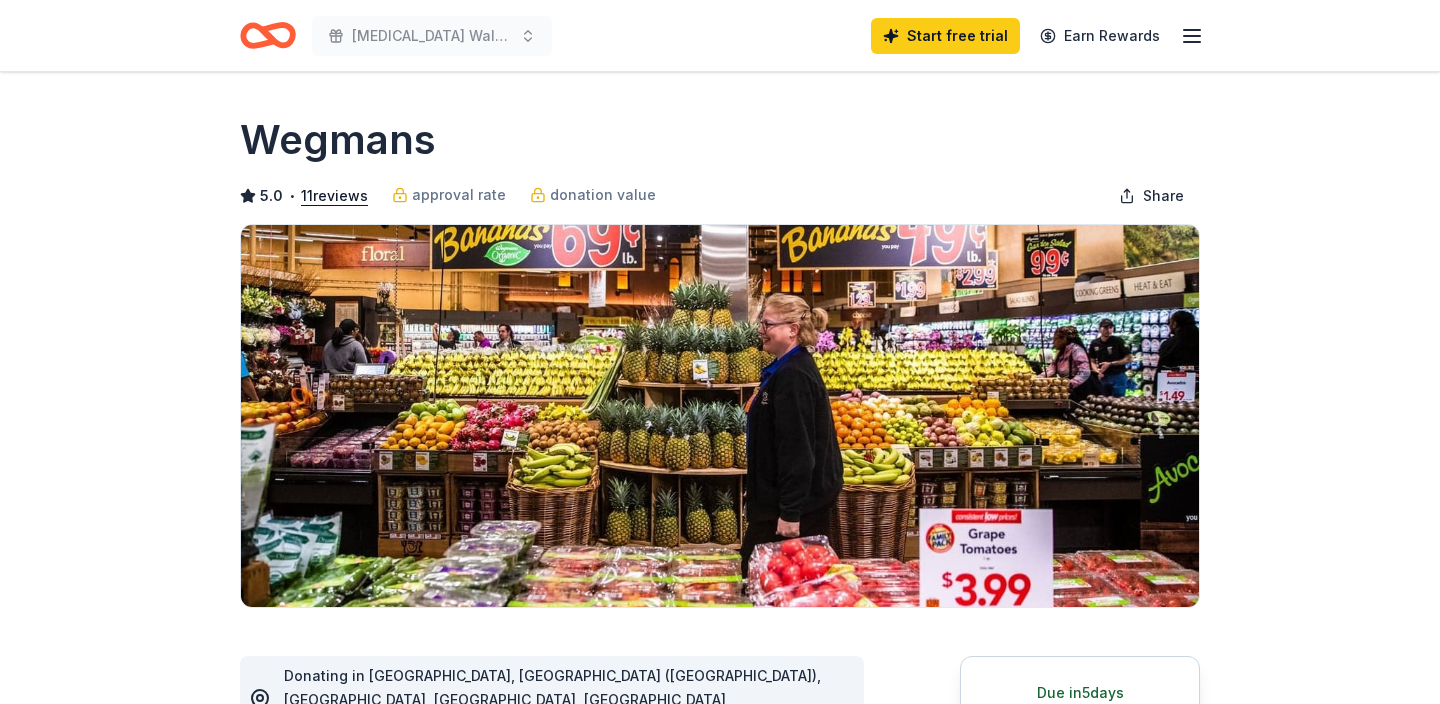 scroll, scrollTop: 0, scrollLeft: 0, axis: both 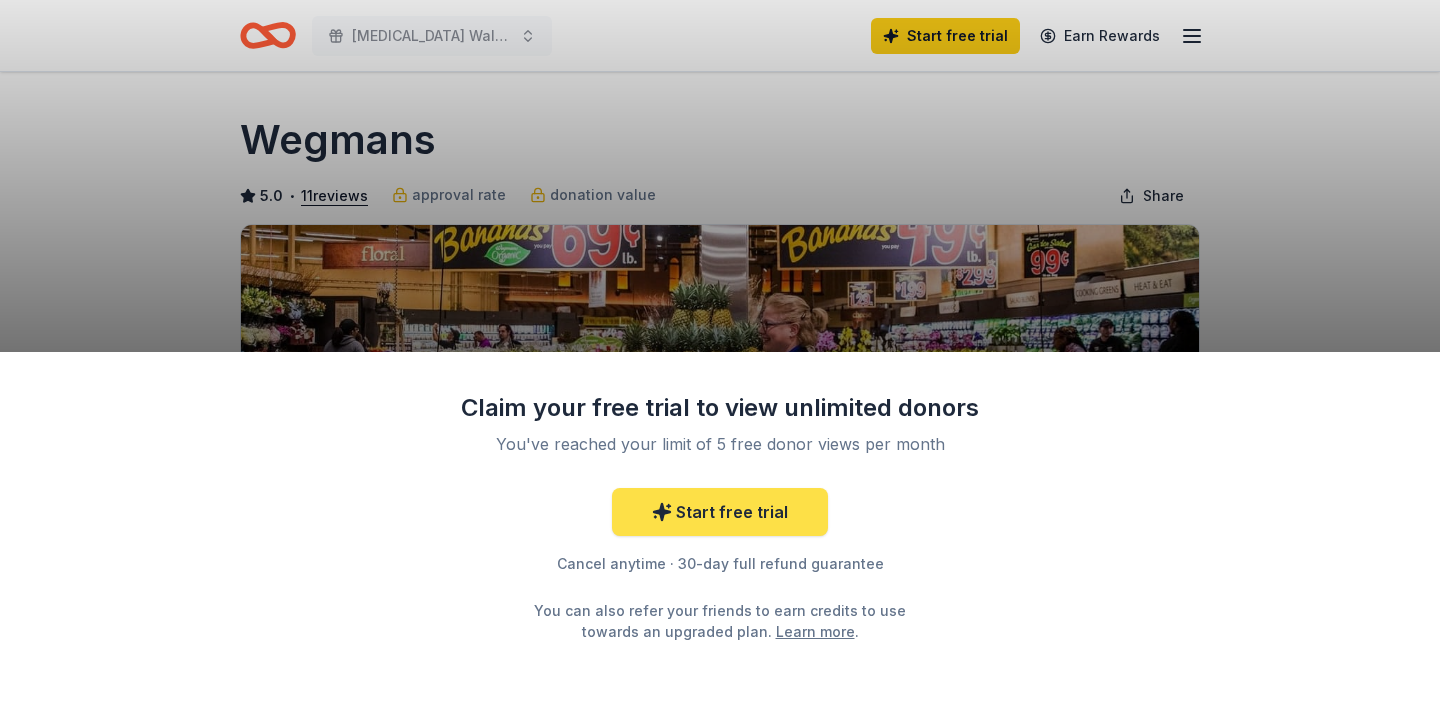 click on "Start free  trial" at bounding box center [720, 512] 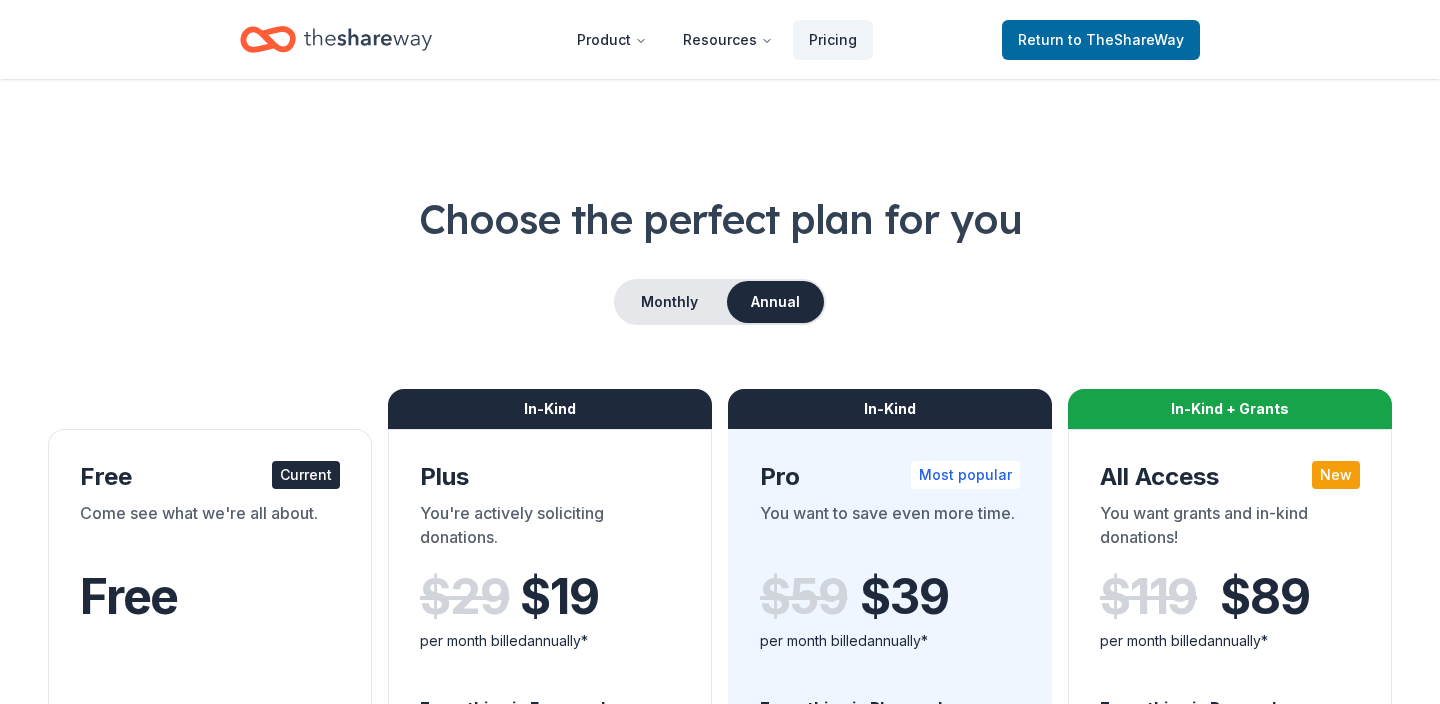 scroll, scrollTop: 0, scrollLeft: 0, axis: both 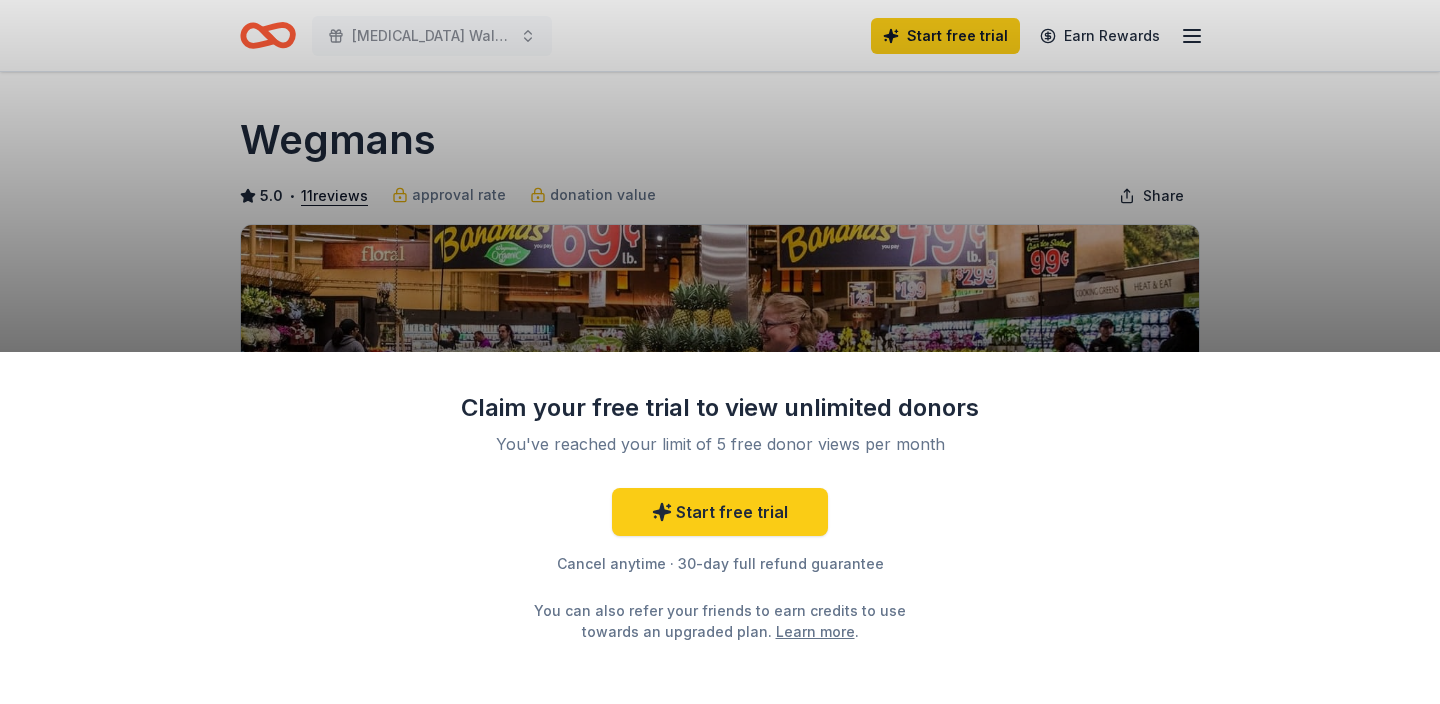 click on "Claim your free trial to view unlimited donors You've reached your limit of 5 free donor views per month Start free  trial Cancel anytime · 30-day full refund guarantee You can also refer your friends to earn credits to use towards an upgraded plan.   Learn more ." at bounding box center [720, 352] 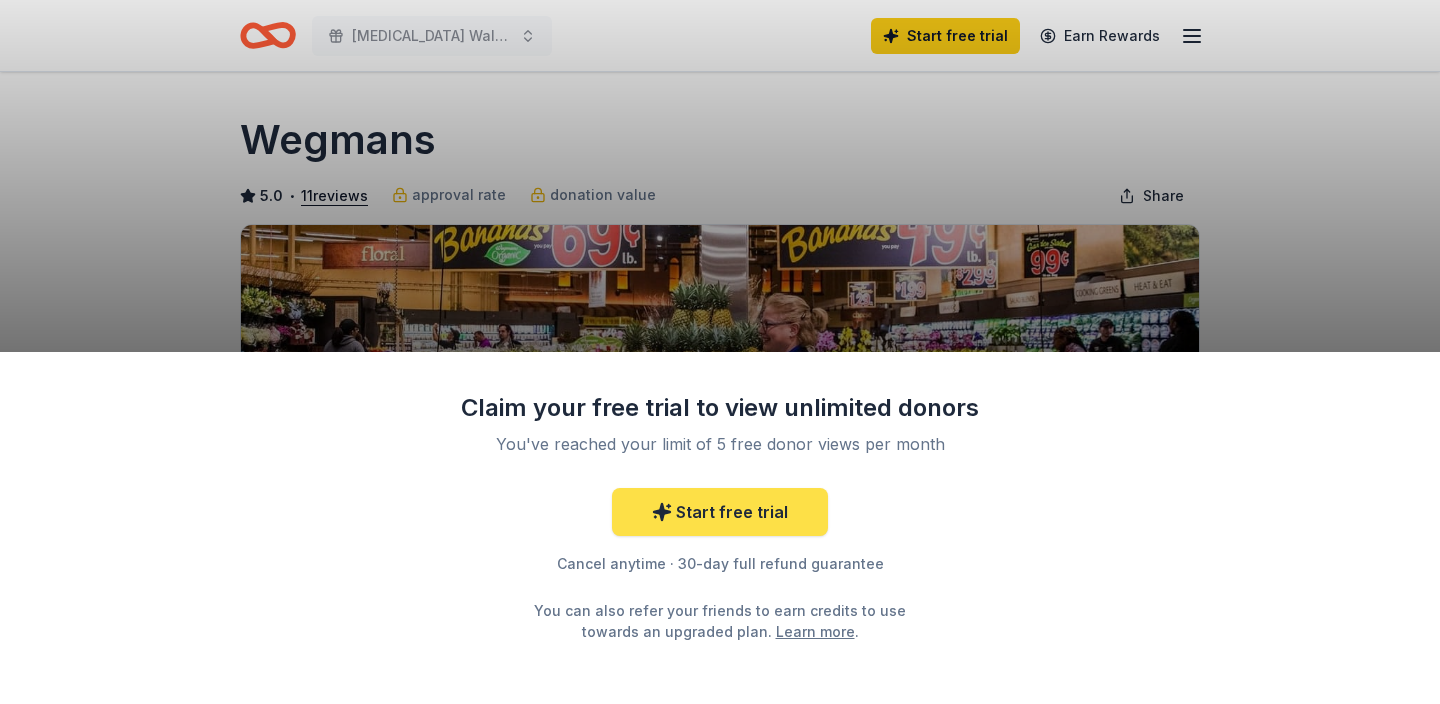 click on "Start free  trial" at bounding box center (720, 512) 